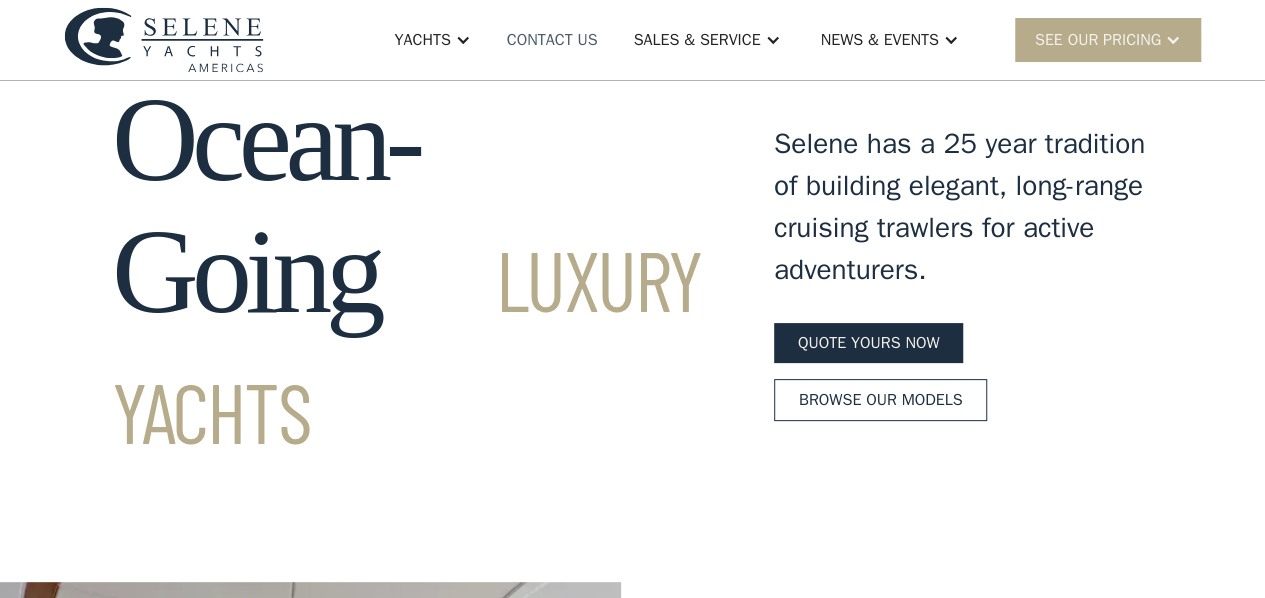 scroll, scrollTop: 79, scrollLeft: 0, axis: vertical 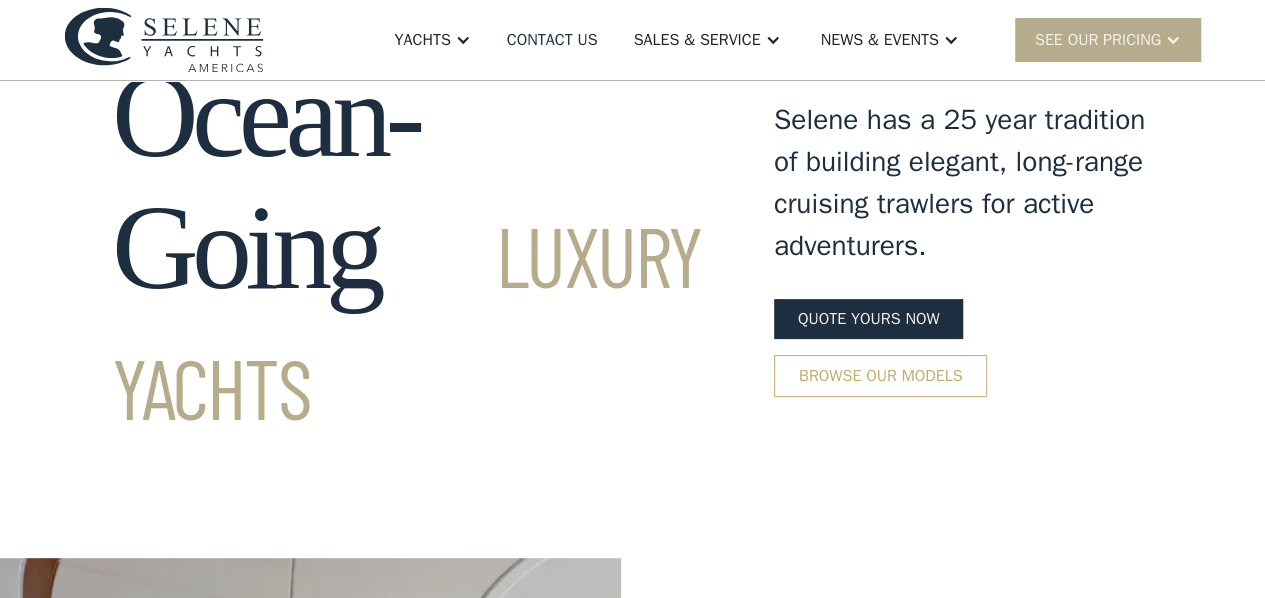 click on "Browse our models" at bounding box center [881, 376] 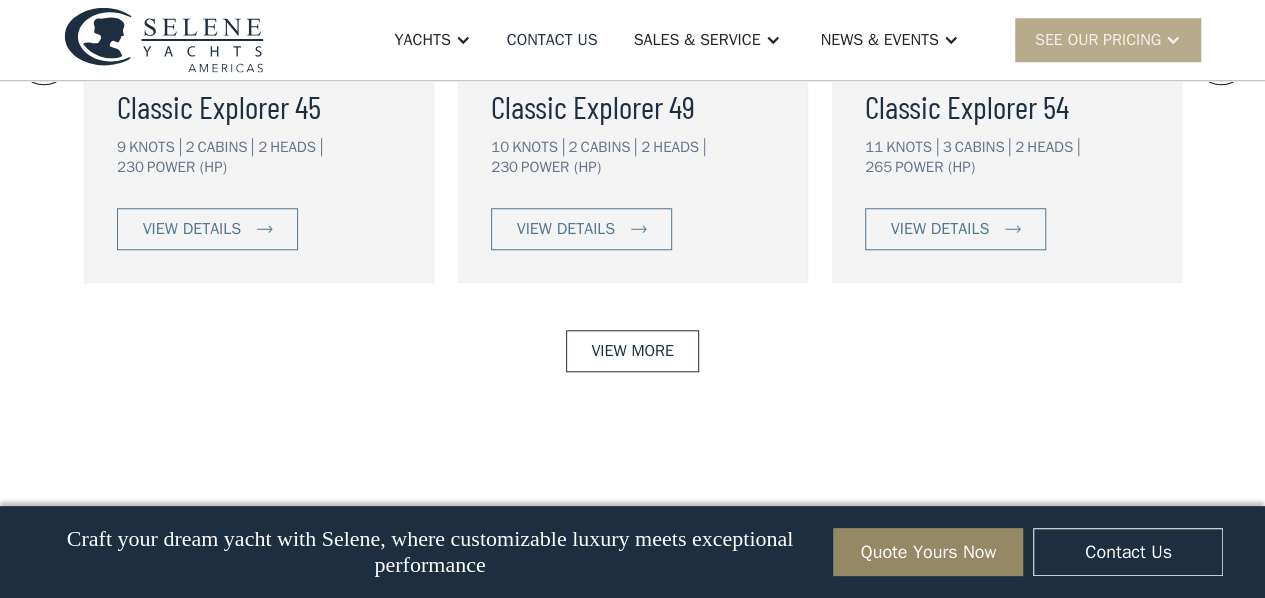 scroll, scrollTop: 4572, scrollLeft: 0, axis: vertical 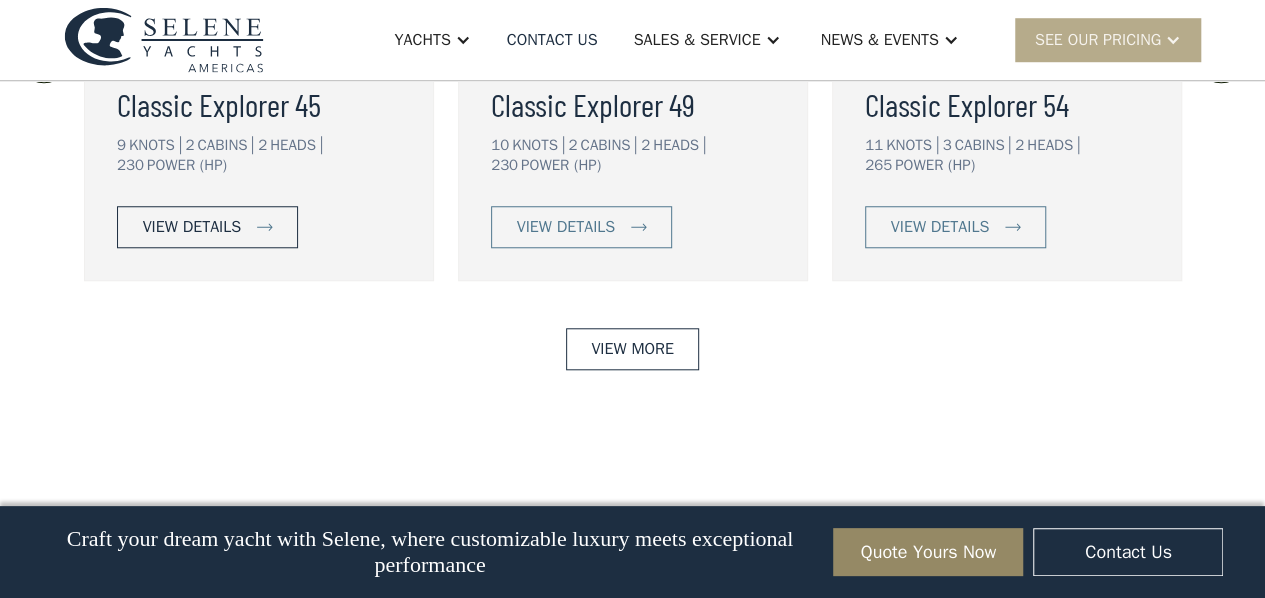 click on "view details" at bounding box center [192, 227] 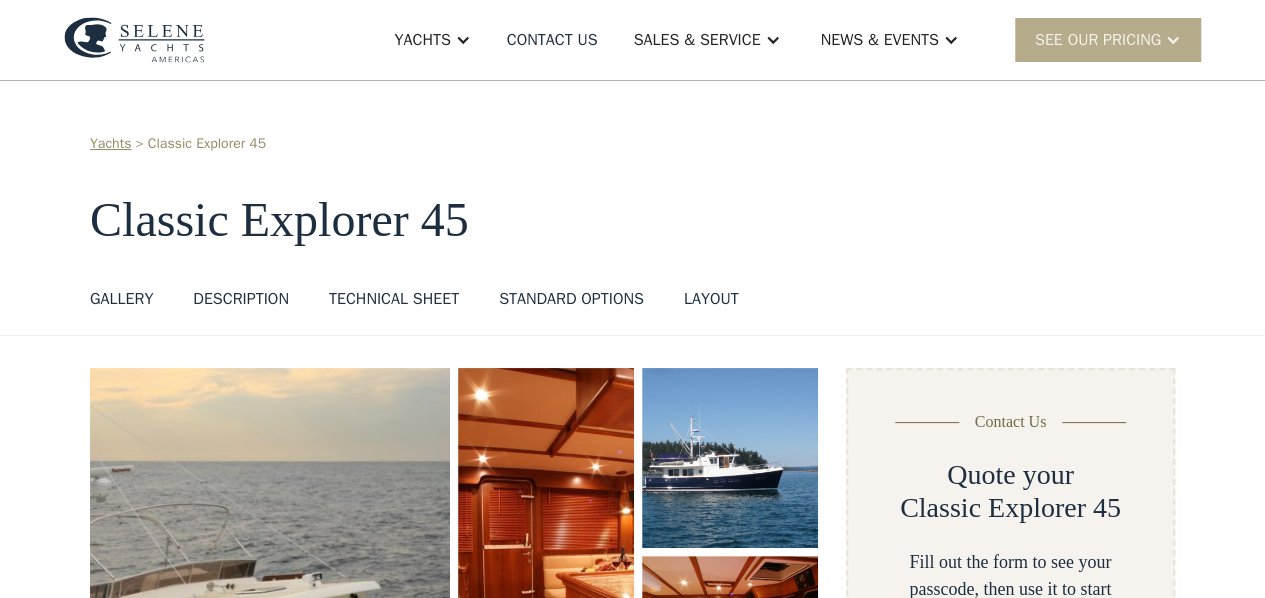scroll, scrollTop: 42, scrollLeft: 0, axis: vertical 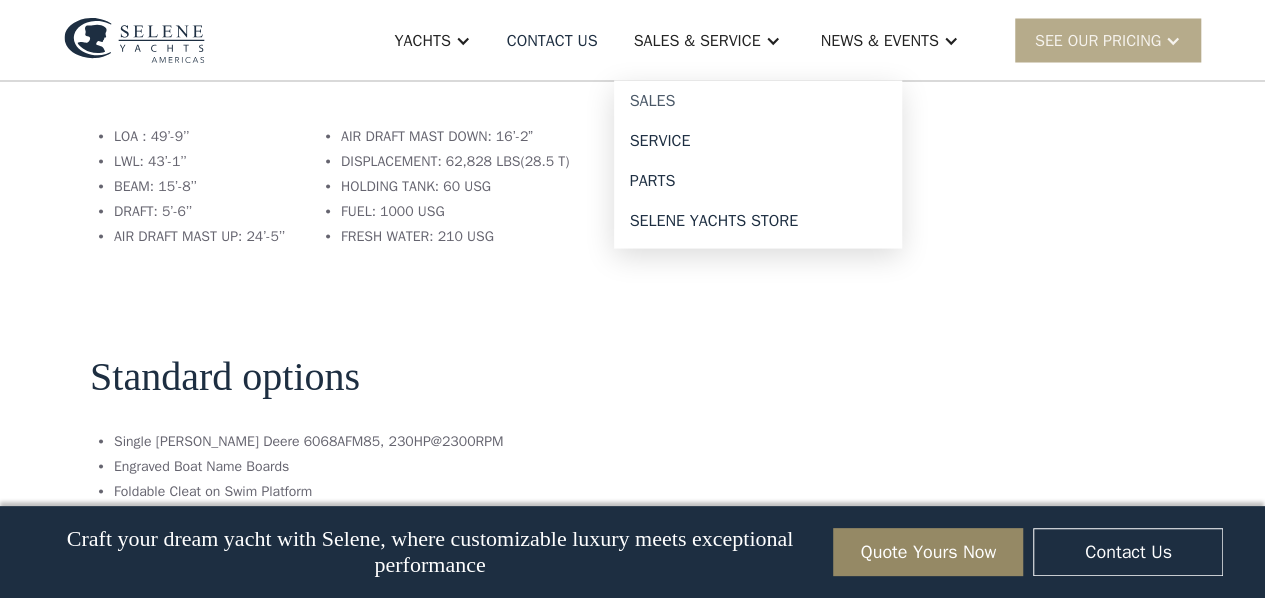 click on "Sales" at bounding box center [758, 100] 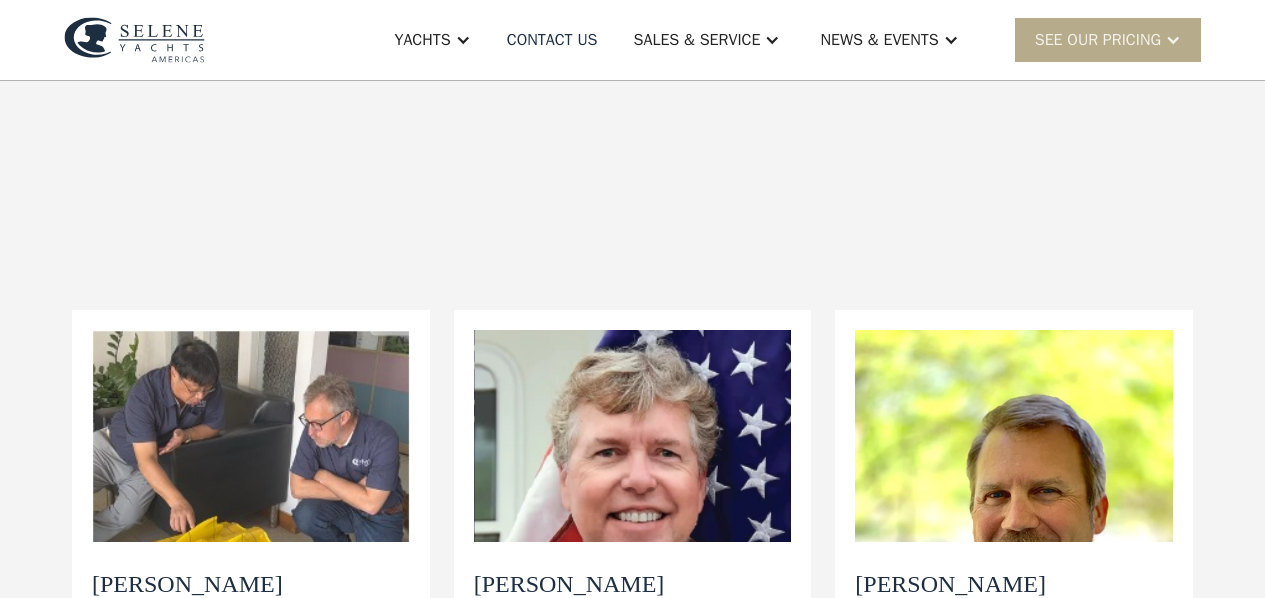 scroll, scrollTop: 0, scrollLeft: 0, axis: both 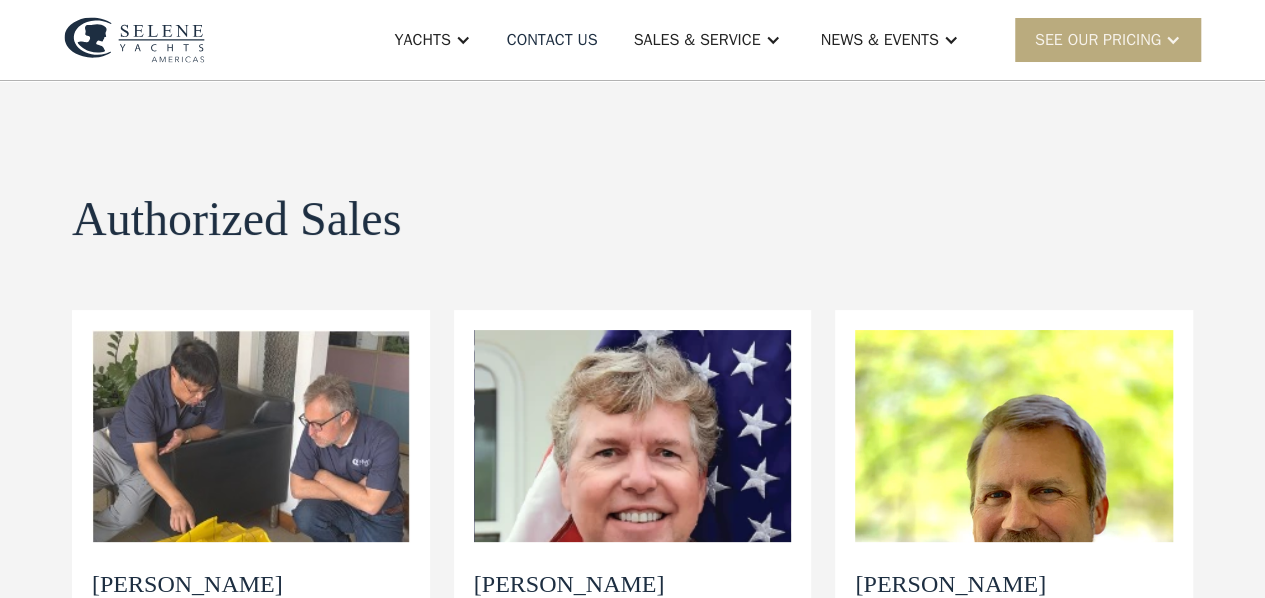 click on "SEE Our Pricing" at bounding box center (1098, 40) 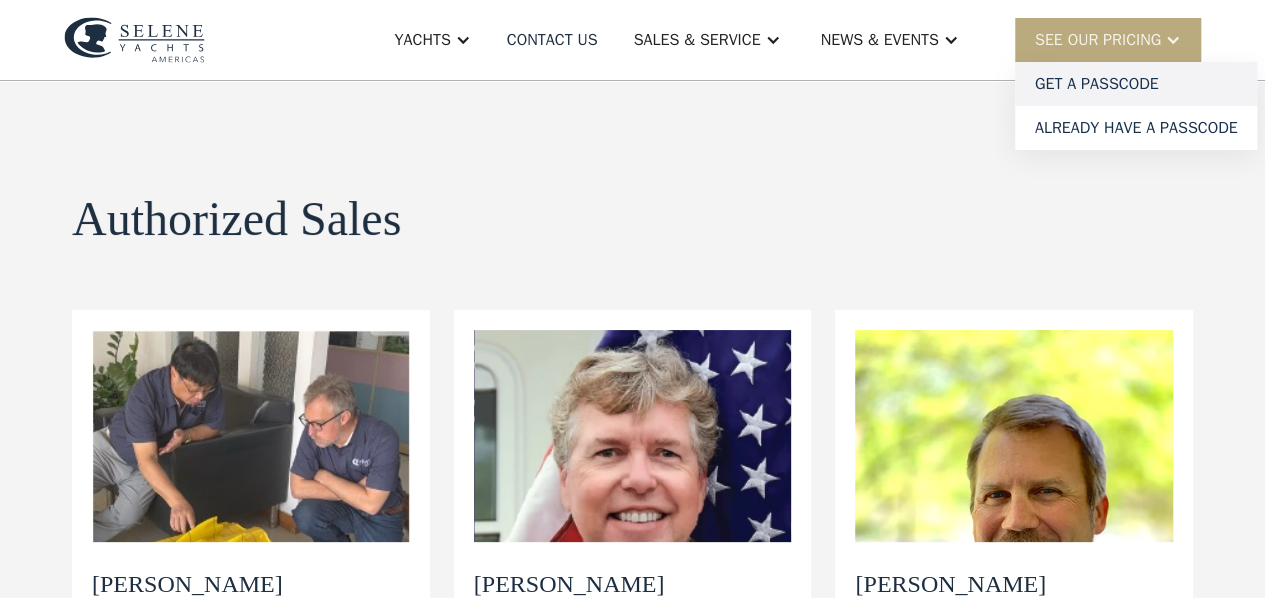 click on "Get a PASSCODE" at bounding box center (1136, 84) 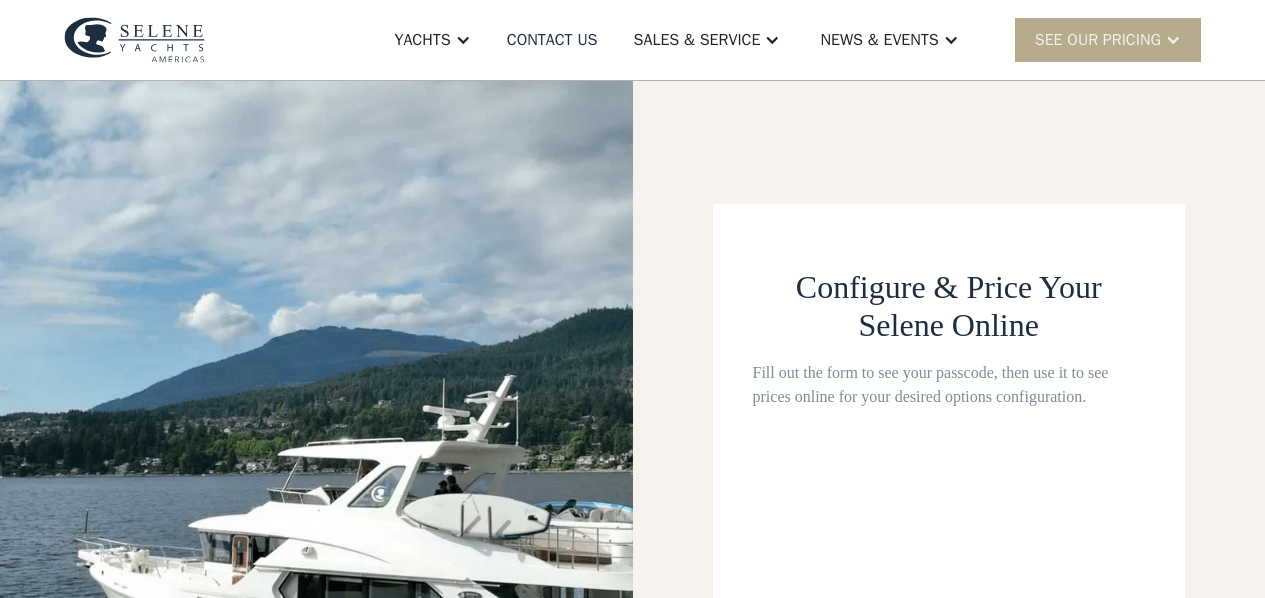 scroll, scrollTop: 0, scrollLeft: 0, axis: both 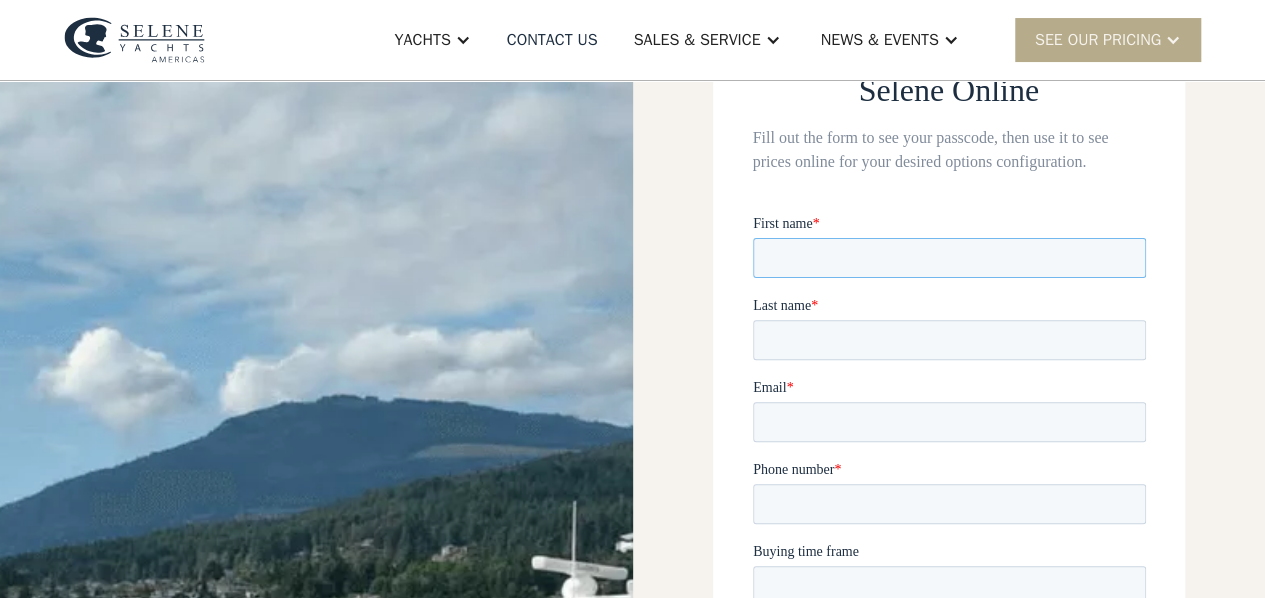 click on "First name *" at bounding box center [948, 257] 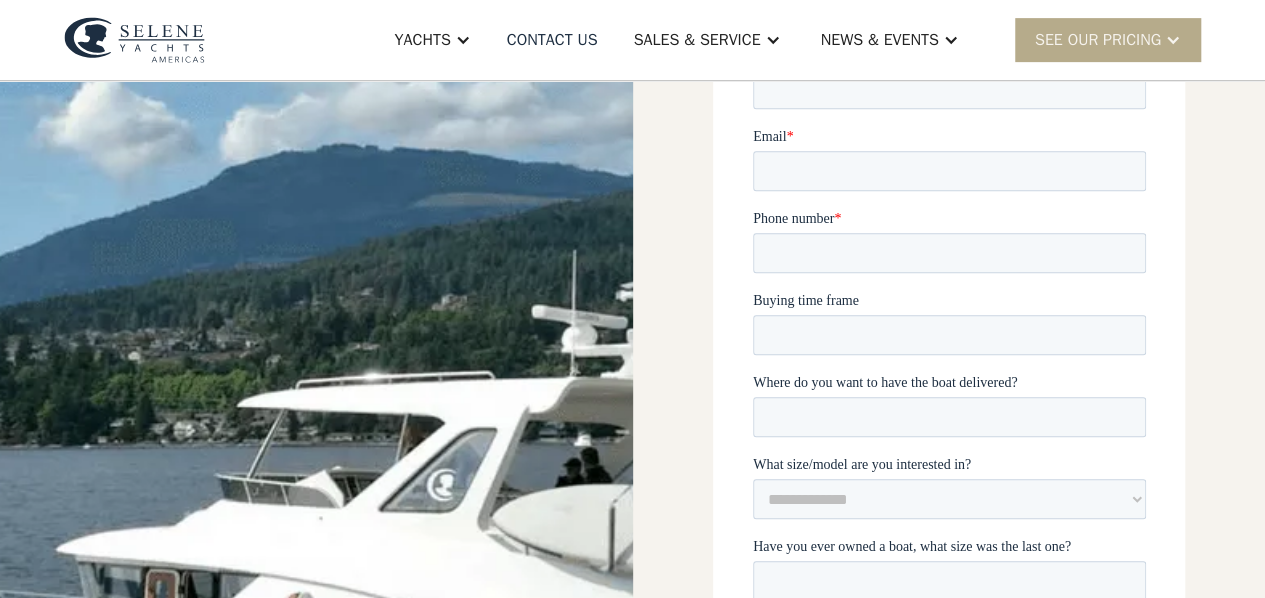 scroll, scrollTop: 438, scrollLeft: 0, axis: vertical 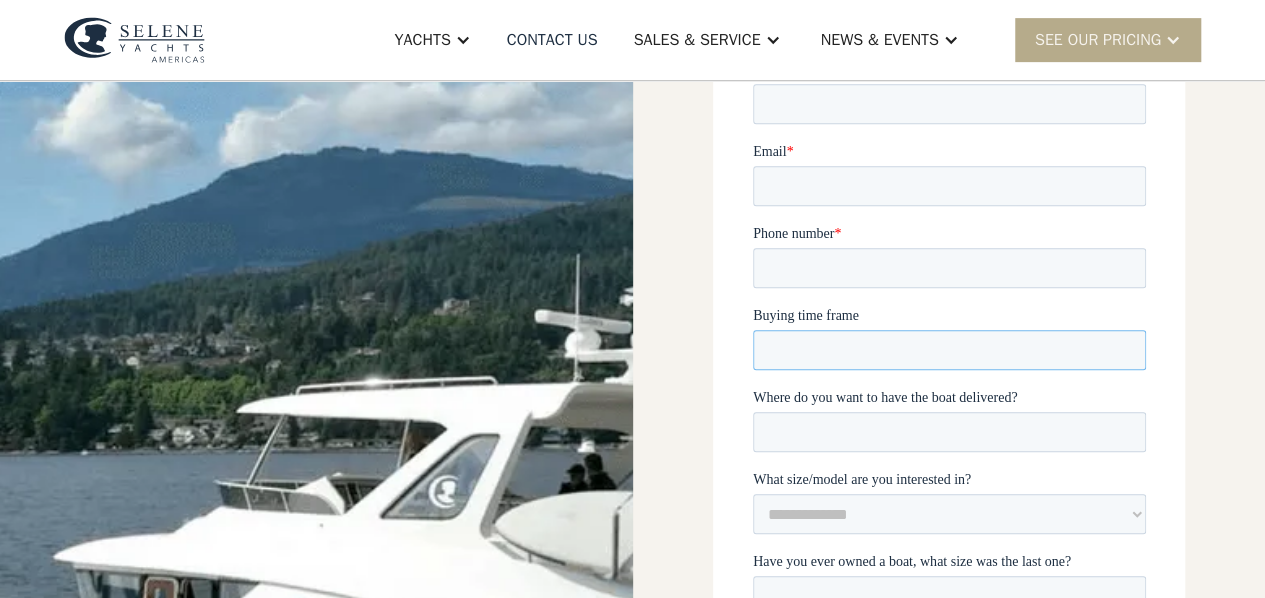 click on "Buying time frame" at bounding box center [948, 350] 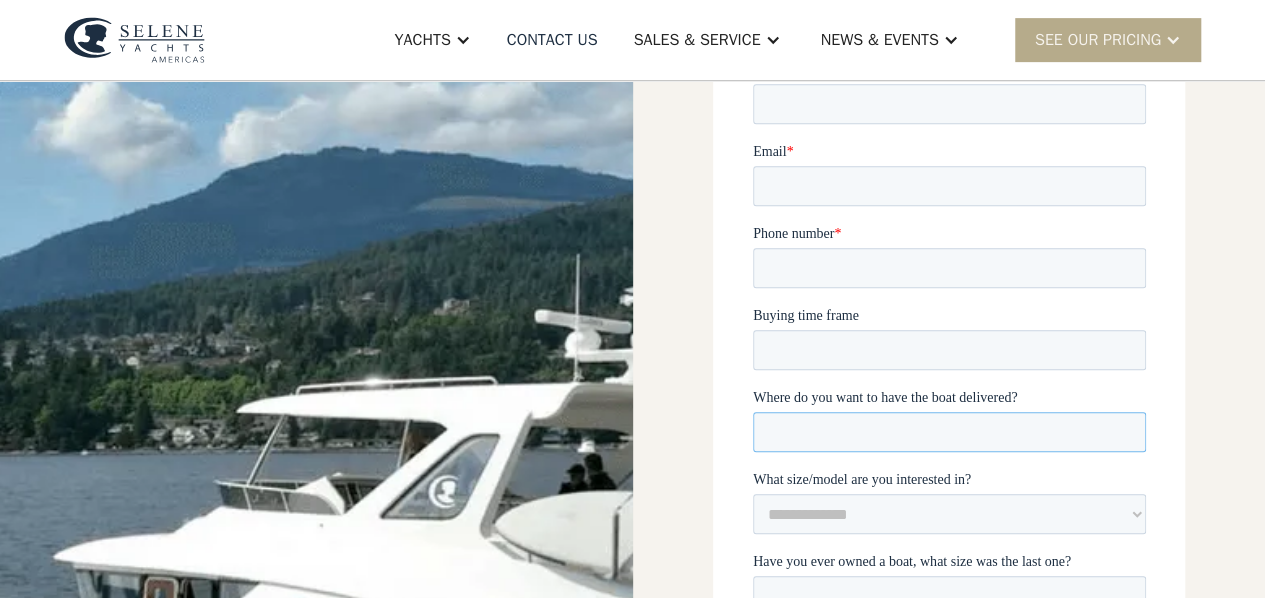 click on "Where do you want to have the boat delivered?" at bounding box center [948, 432] 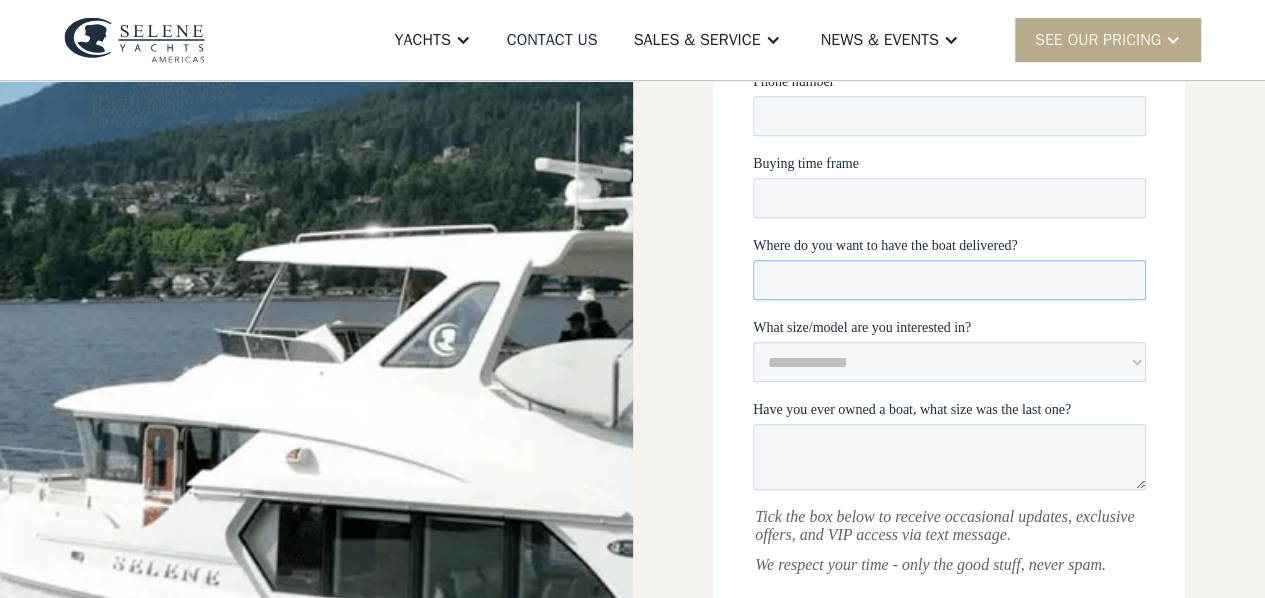 scroll, scrollTop: 592, scrollLeft: 0, axis: vertical 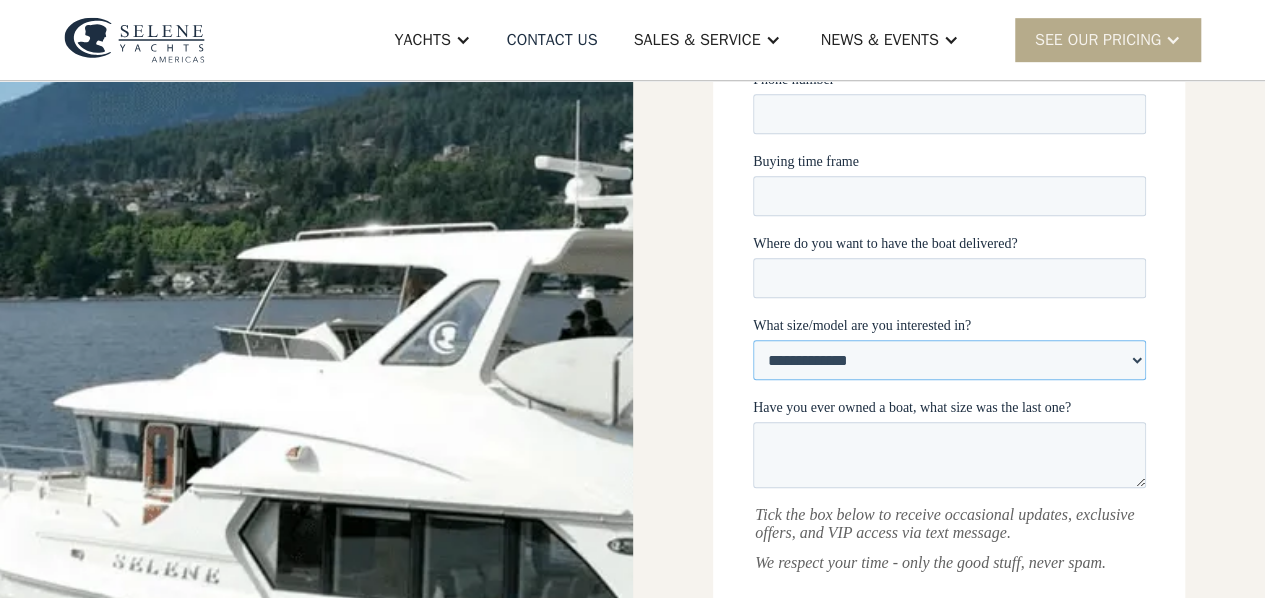 click on "**********" at bounding box center [948, 360] 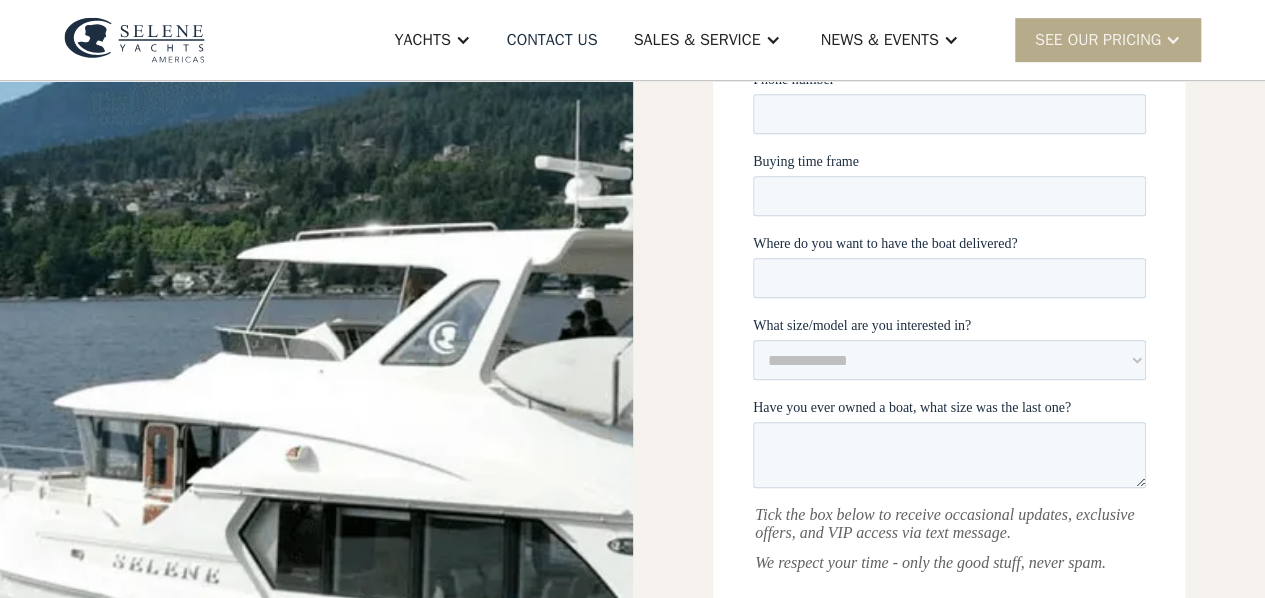 click on "**********" at bounding box center [949, 254] 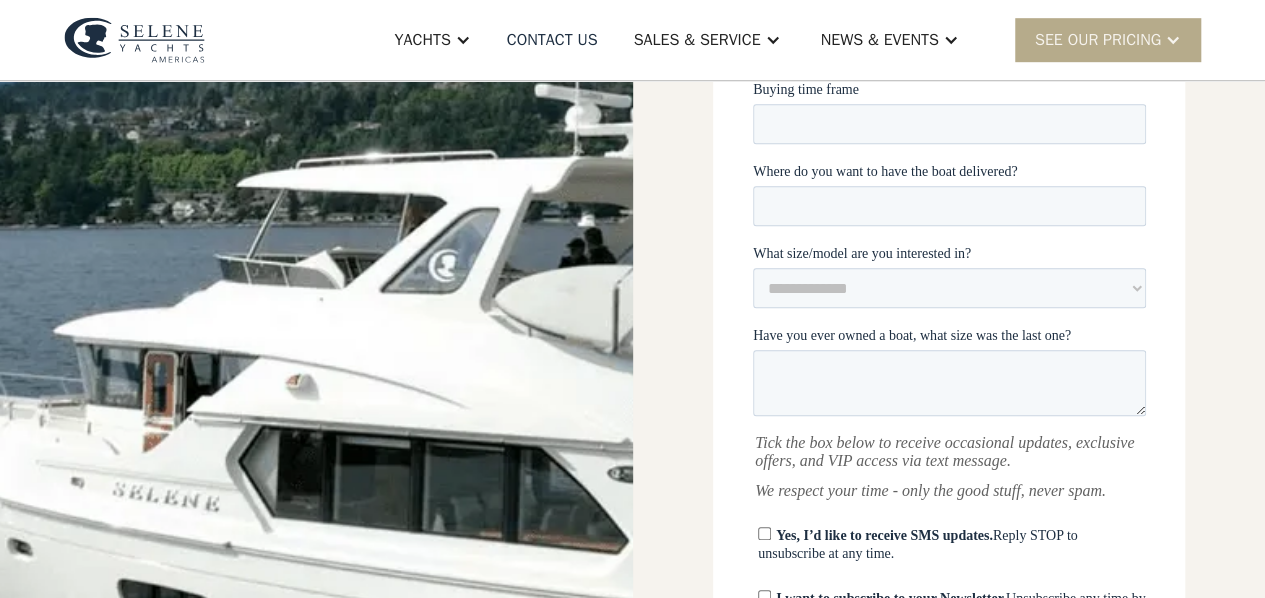 scroll, scrollTop: 629, scrollLeft: 0, axis: vertical 